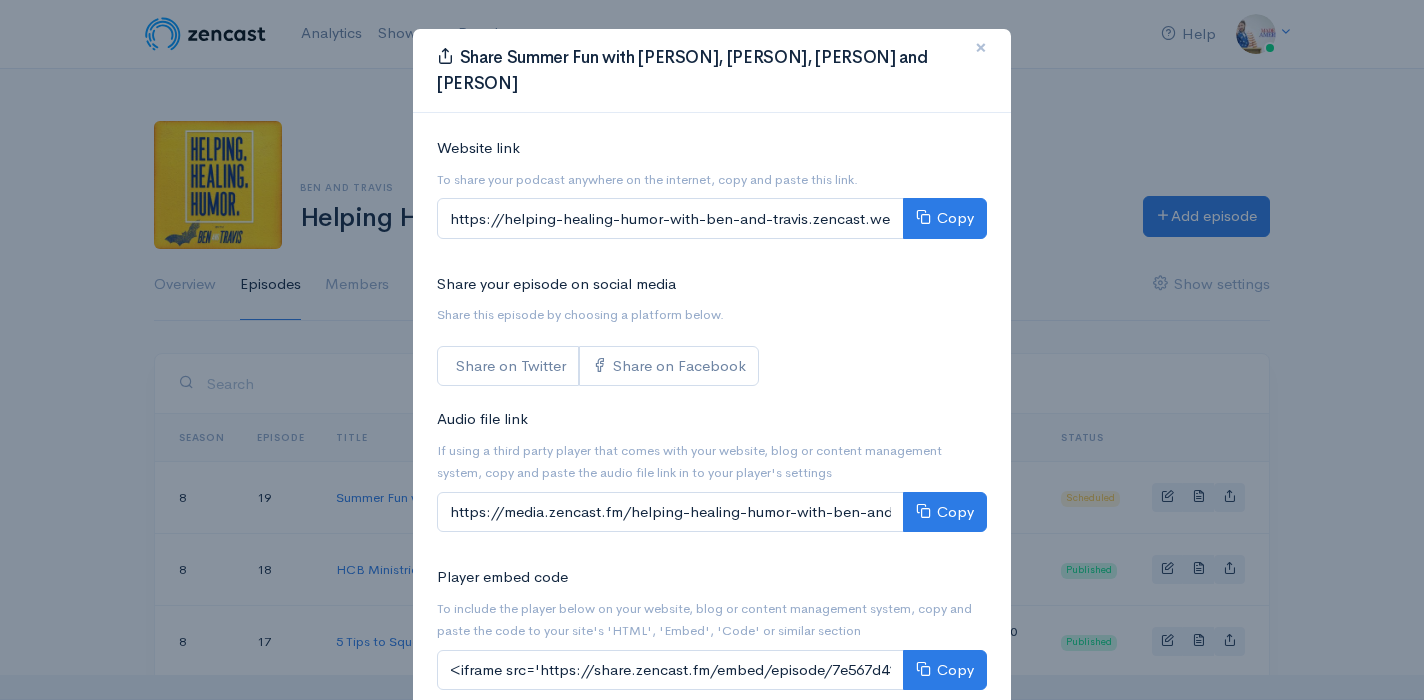 scroll, scrollTop: 0, scrollLeft: 0, axis: both 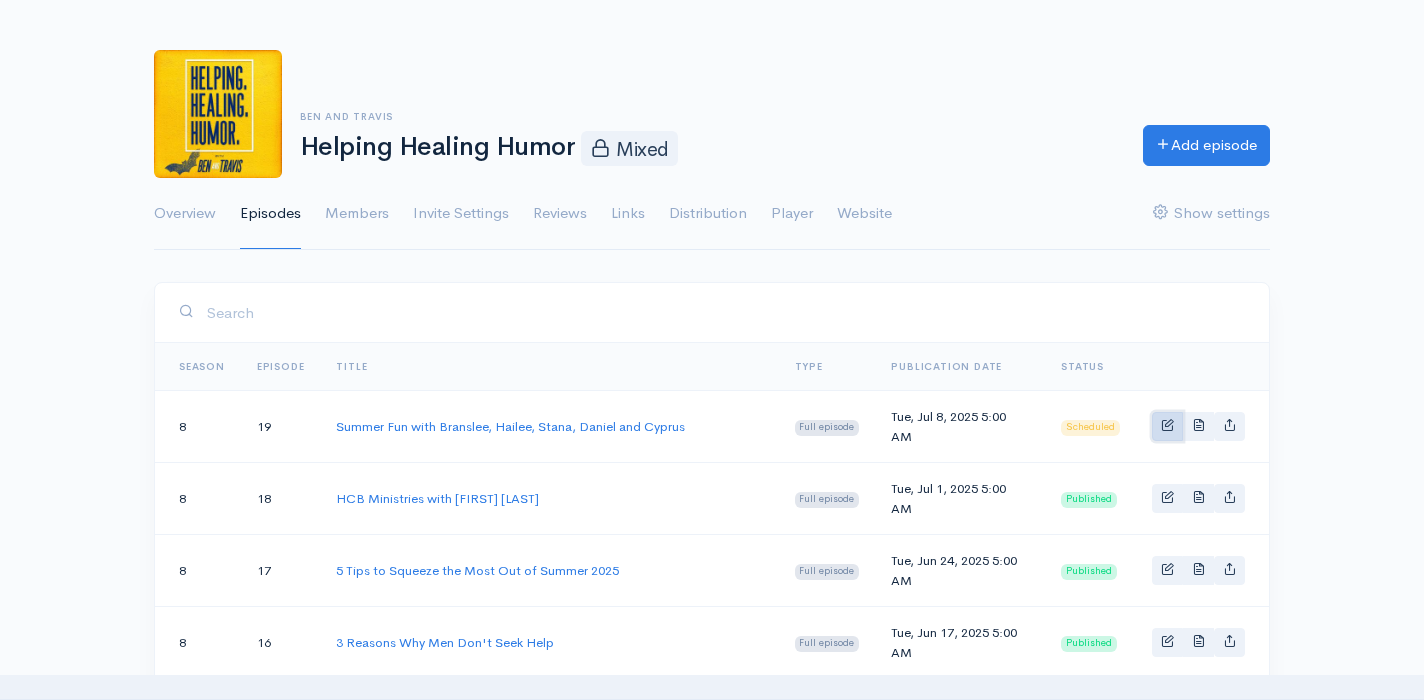click at bounding box center (1167, 424) 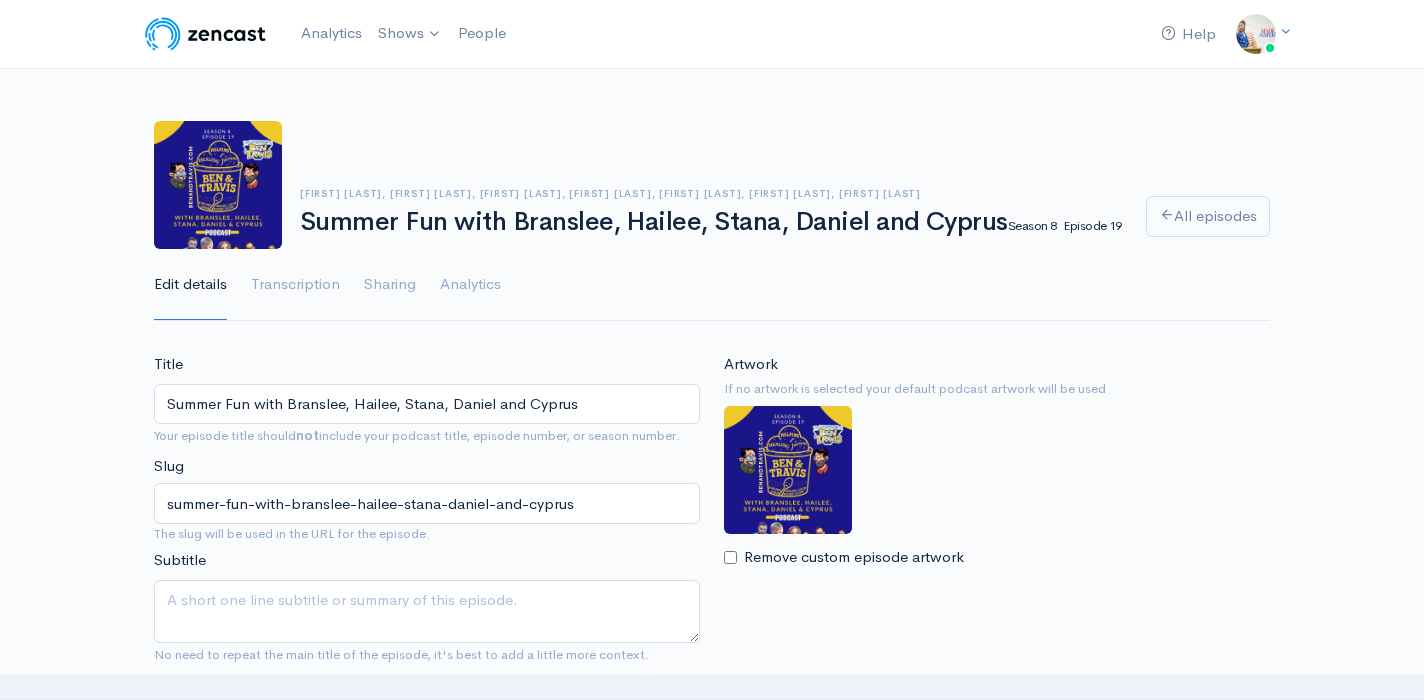 scroll, scrollTop: 0, scrollLeft: 0, axis: both 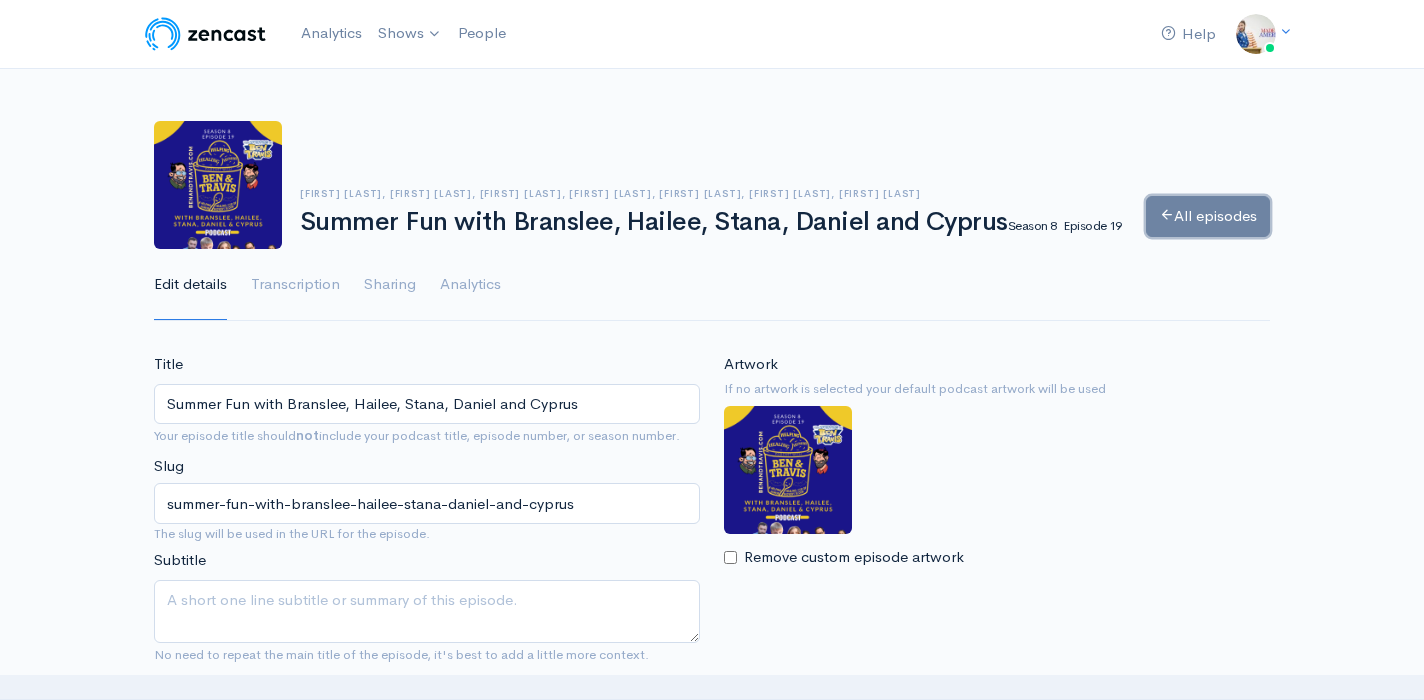 click on "All episodes" at bounding box center (1208, 216) 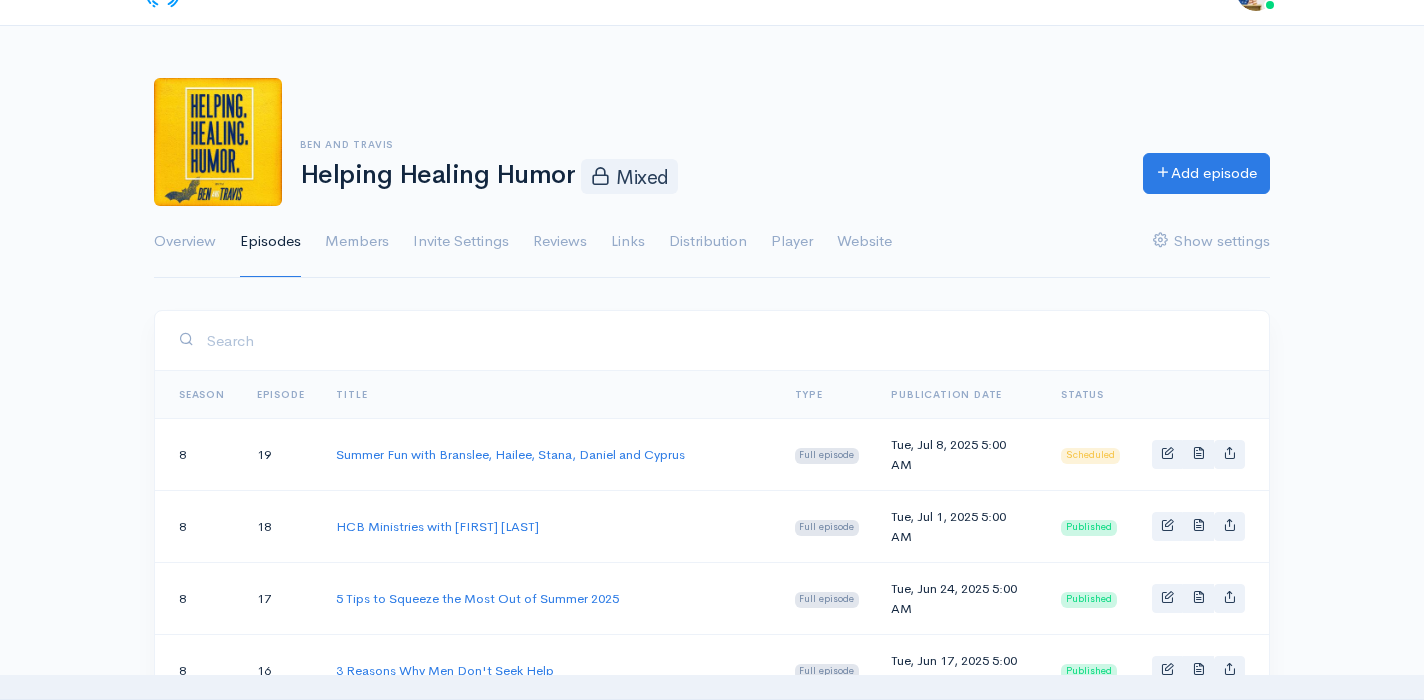 scroll, scrollTop: 47, scrollLeft: 0, axis: vertical 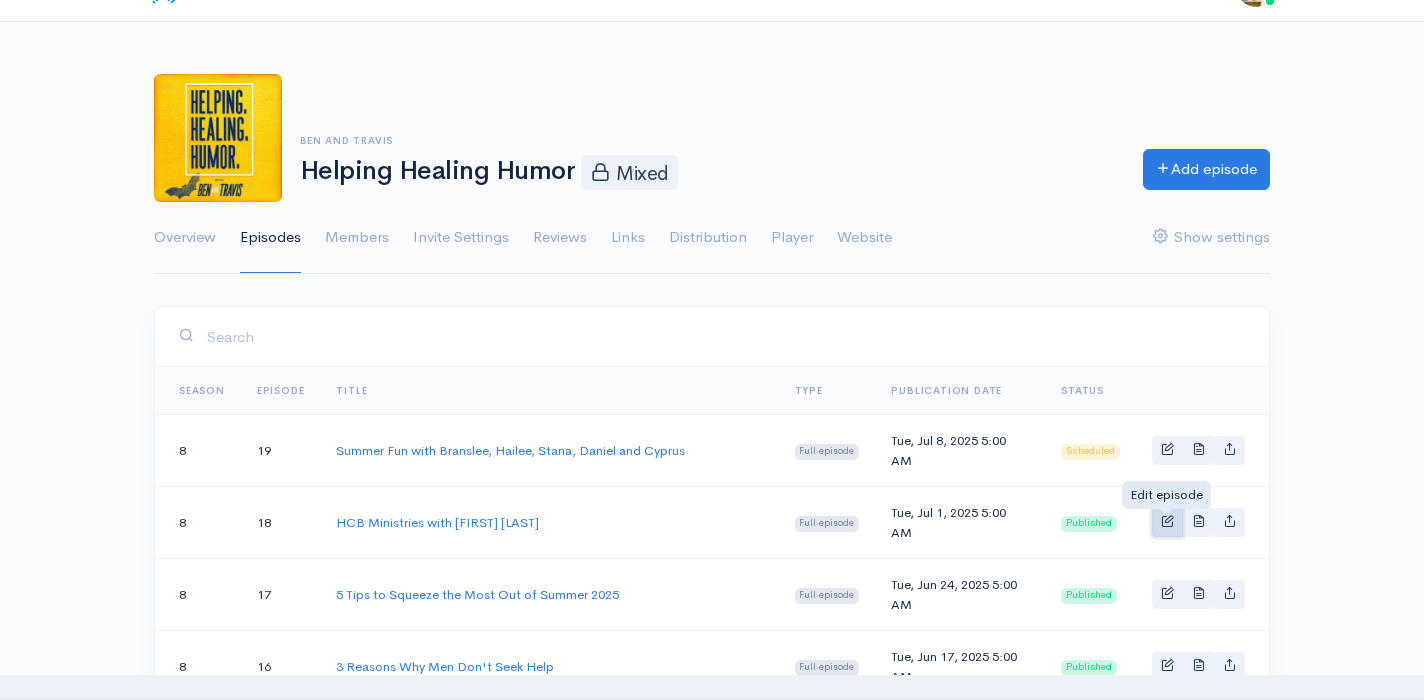 click at bounding box center [1167, 520] 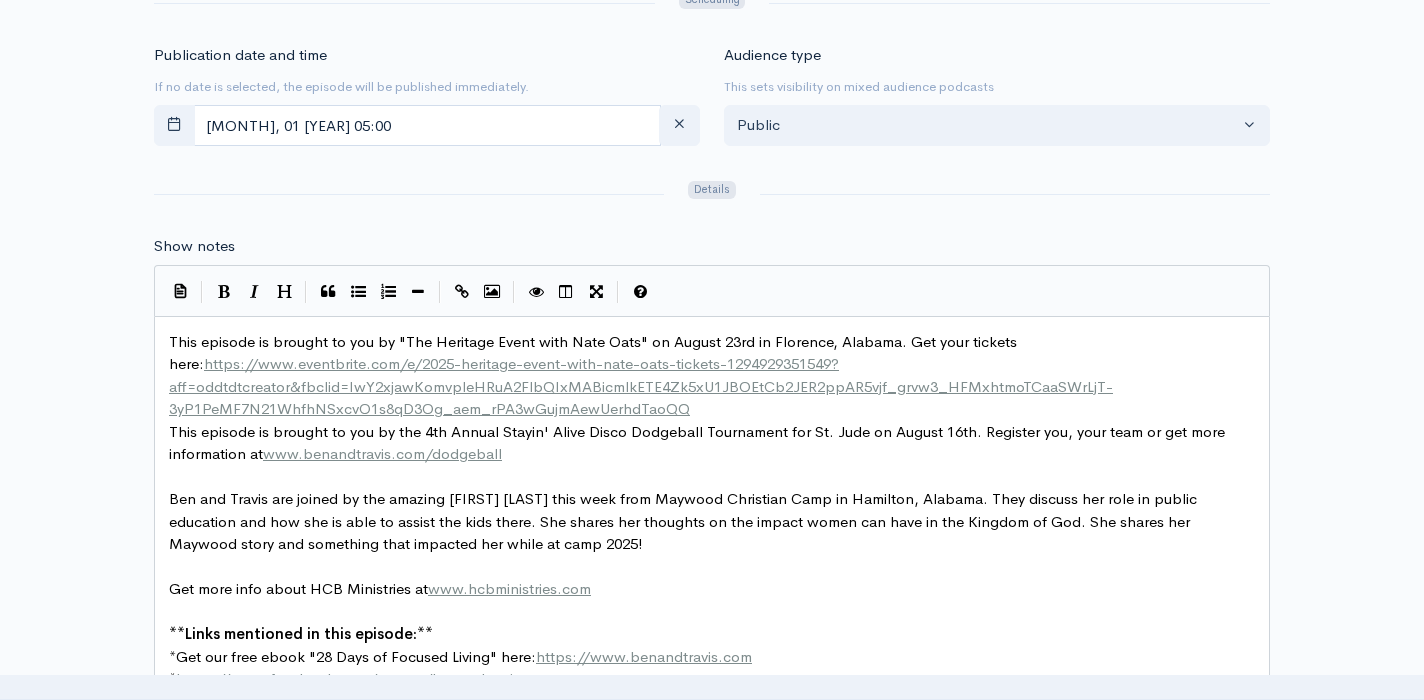scroll, scrollTop: 1014, scrollLeft: 0, axis: vertical 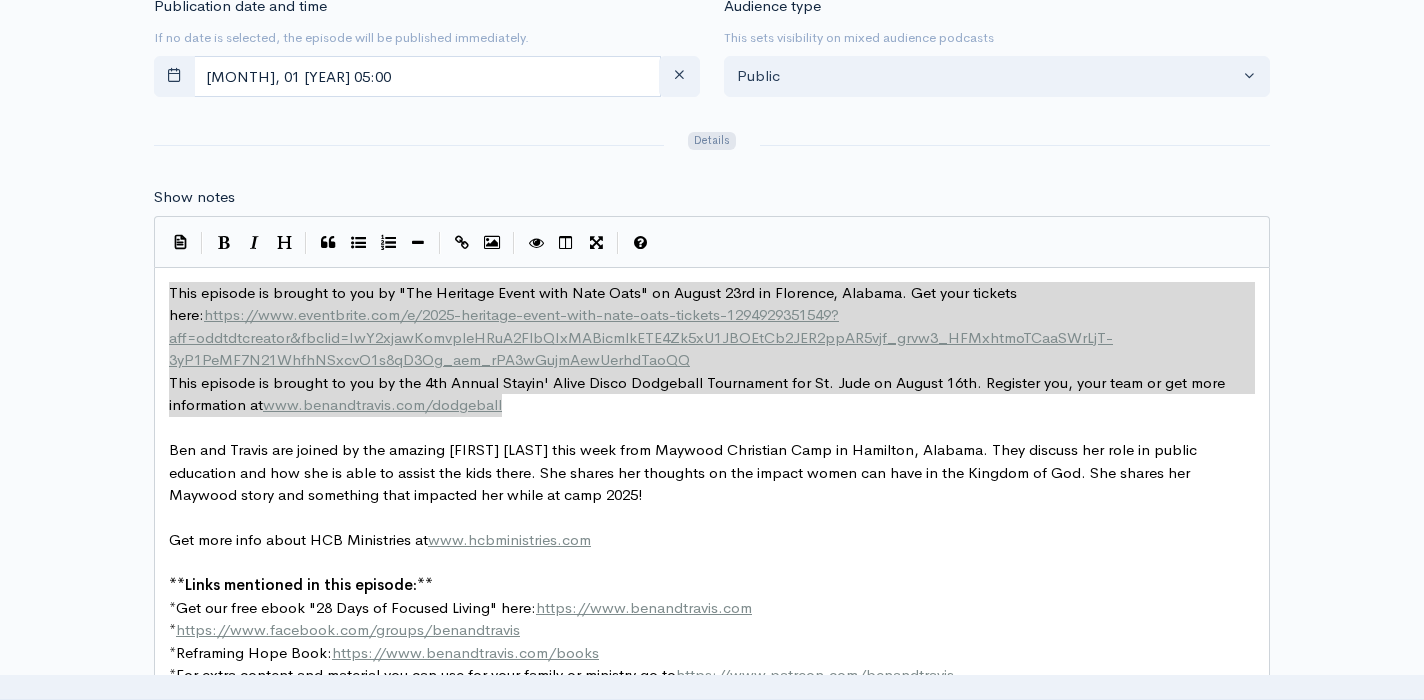drag, startPoint x: 525, startPoint y: 409, endPoint x: 162, endPoint y: 300, distance: 379.01187 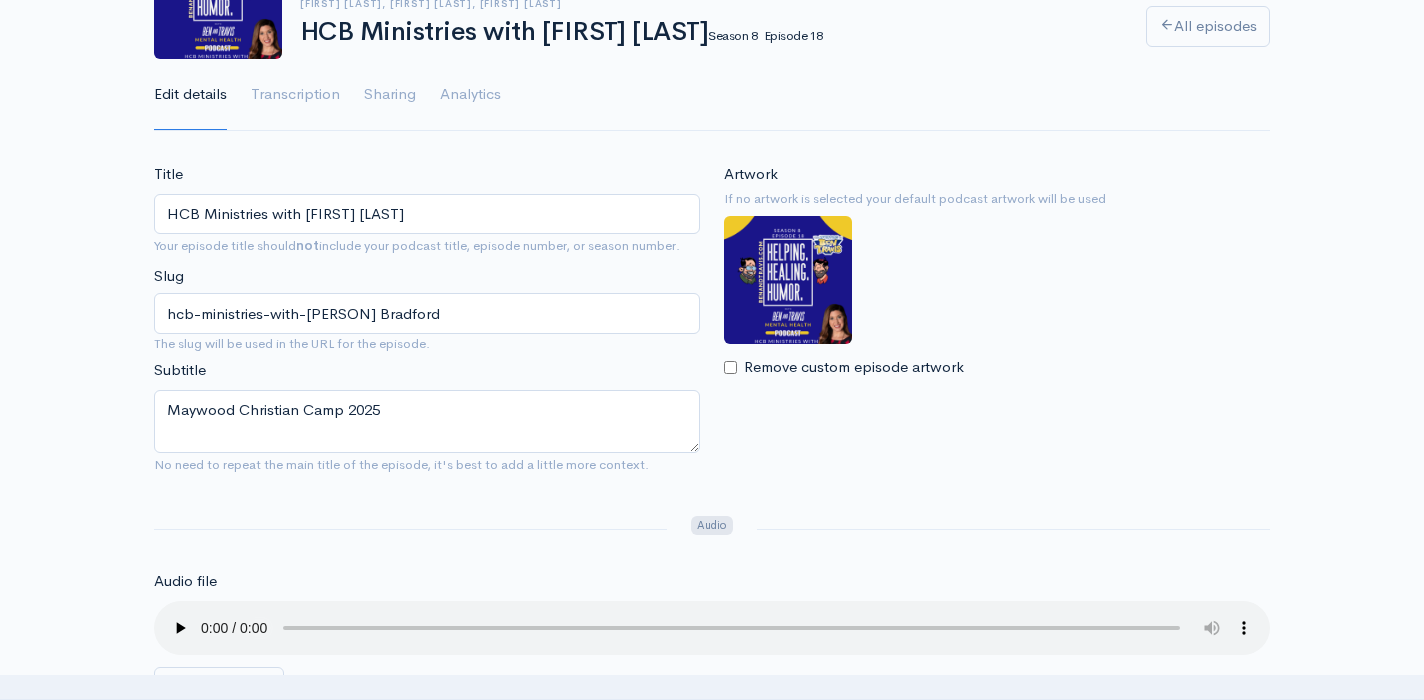 scroll, scrollTop: 0, scrollLeft: 0, axis: both 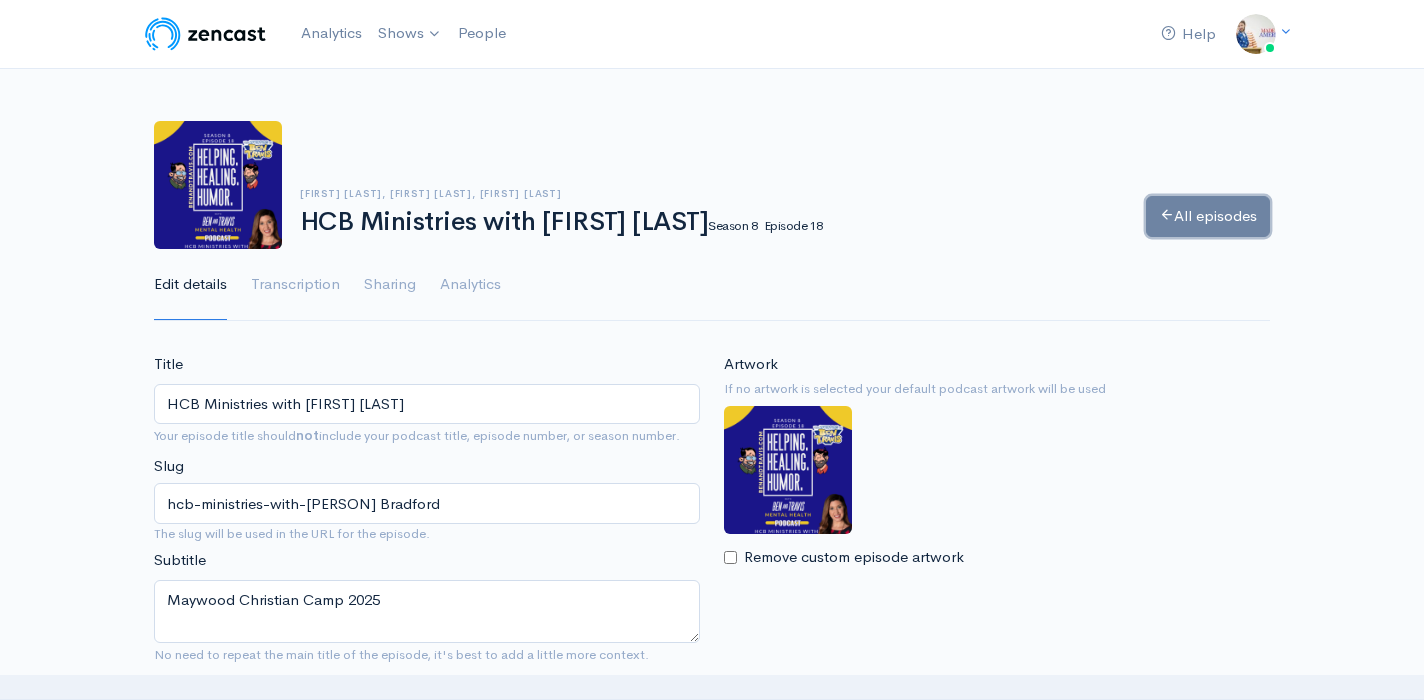 click at bounding box center [1166, 214] 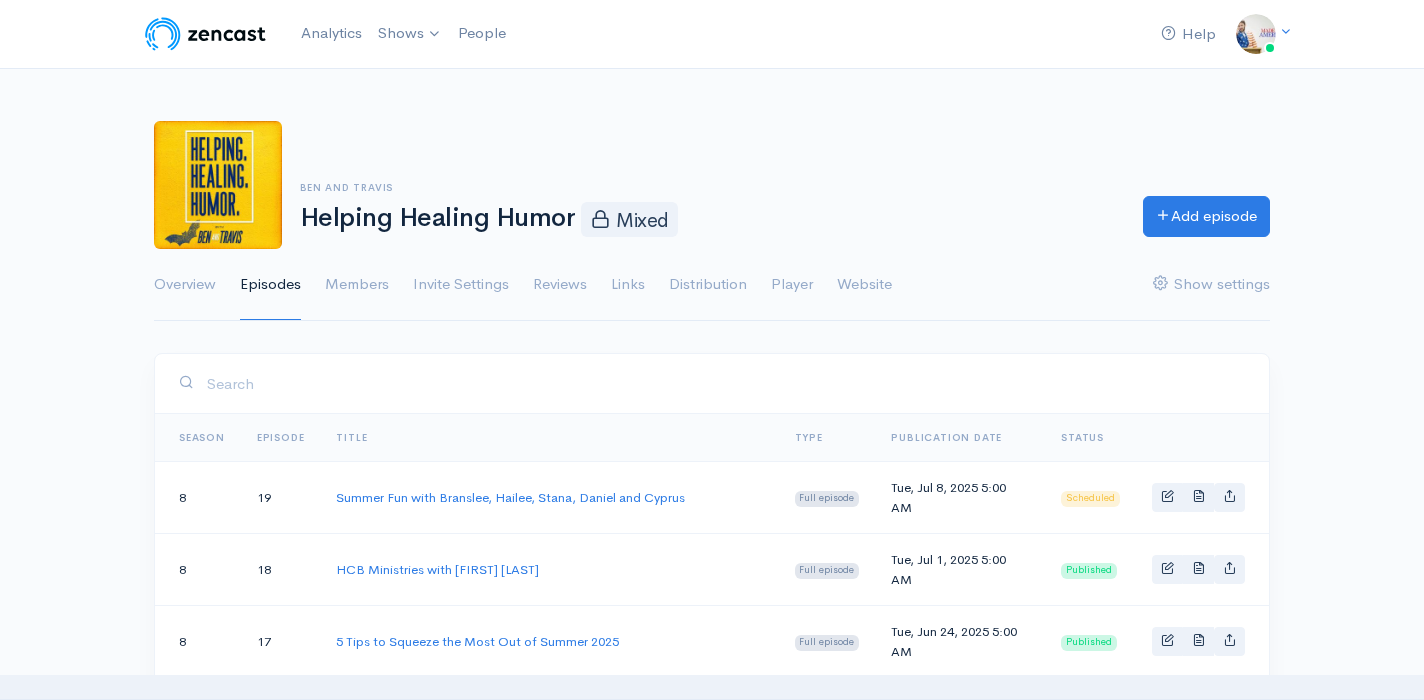 scroll, scrollTop: 0, scrollLeft: 0, axis: both 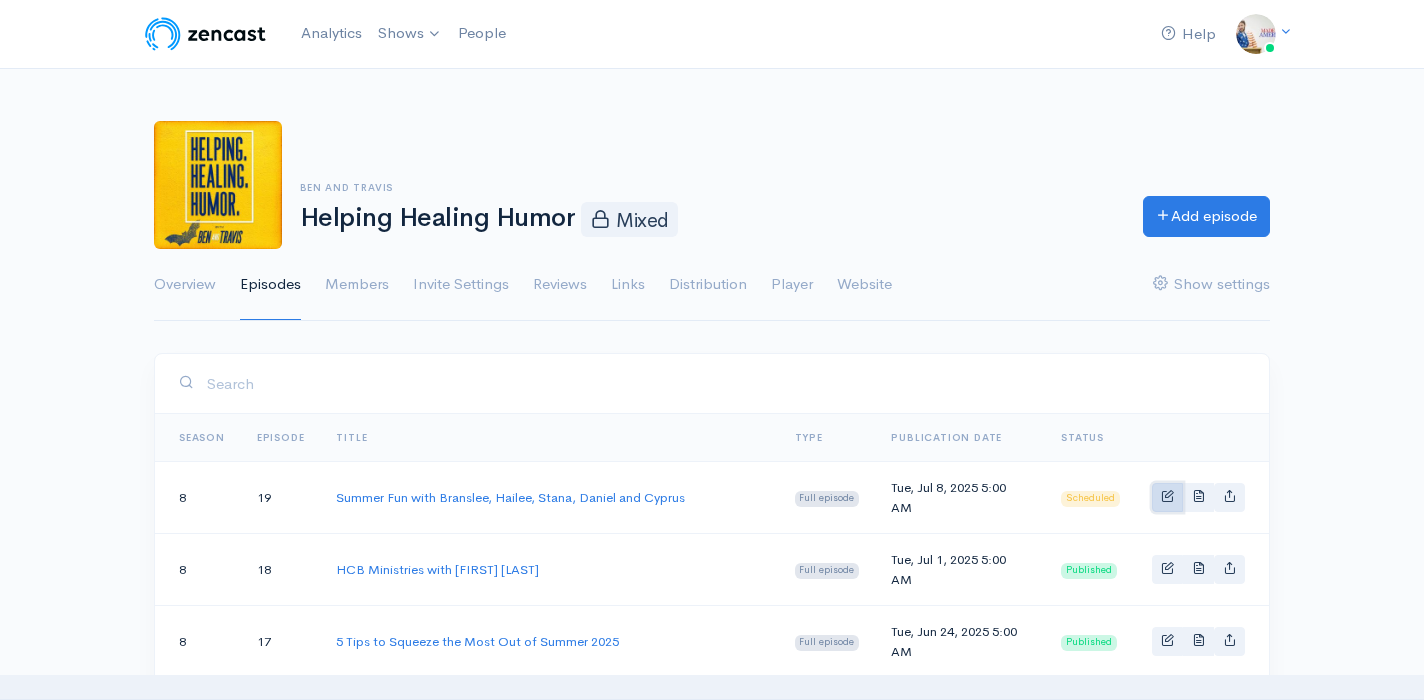 click at bounding box center [1167, 497] 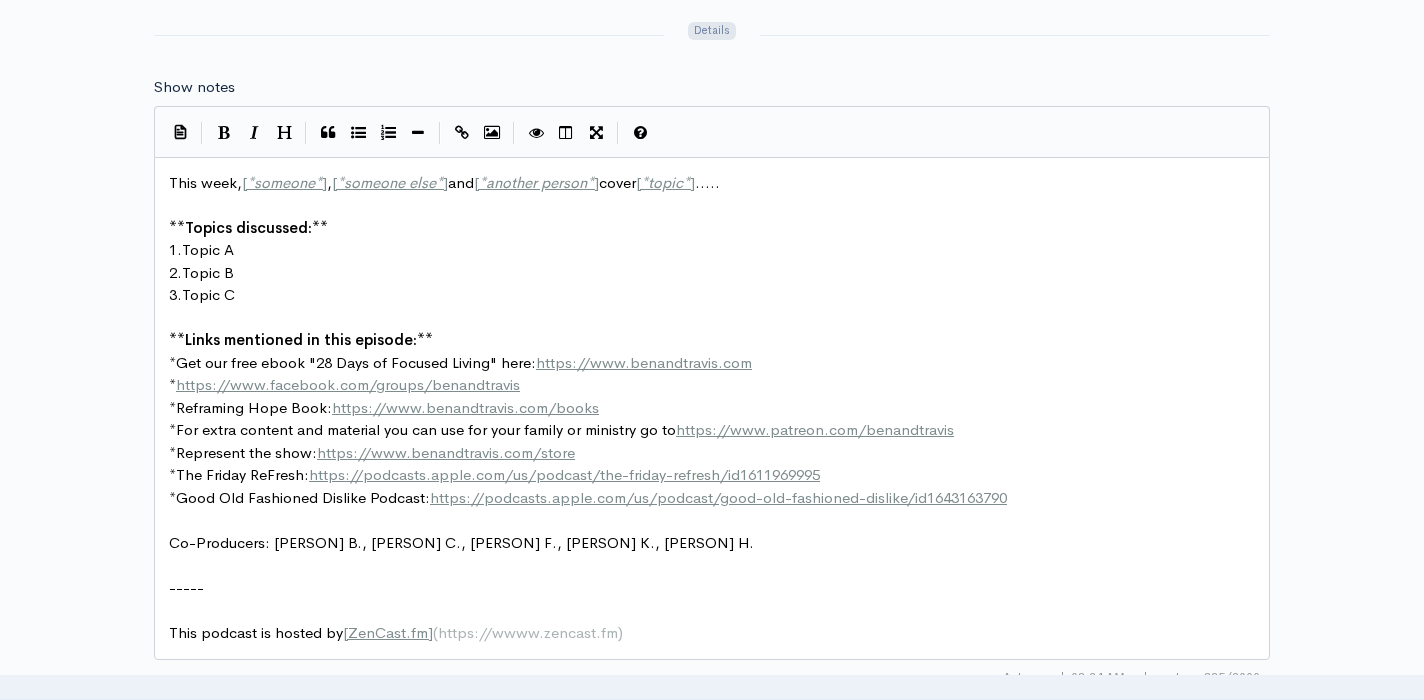 scroll, scrollTop: 1144, scrollLeft: 0, axis: vertical 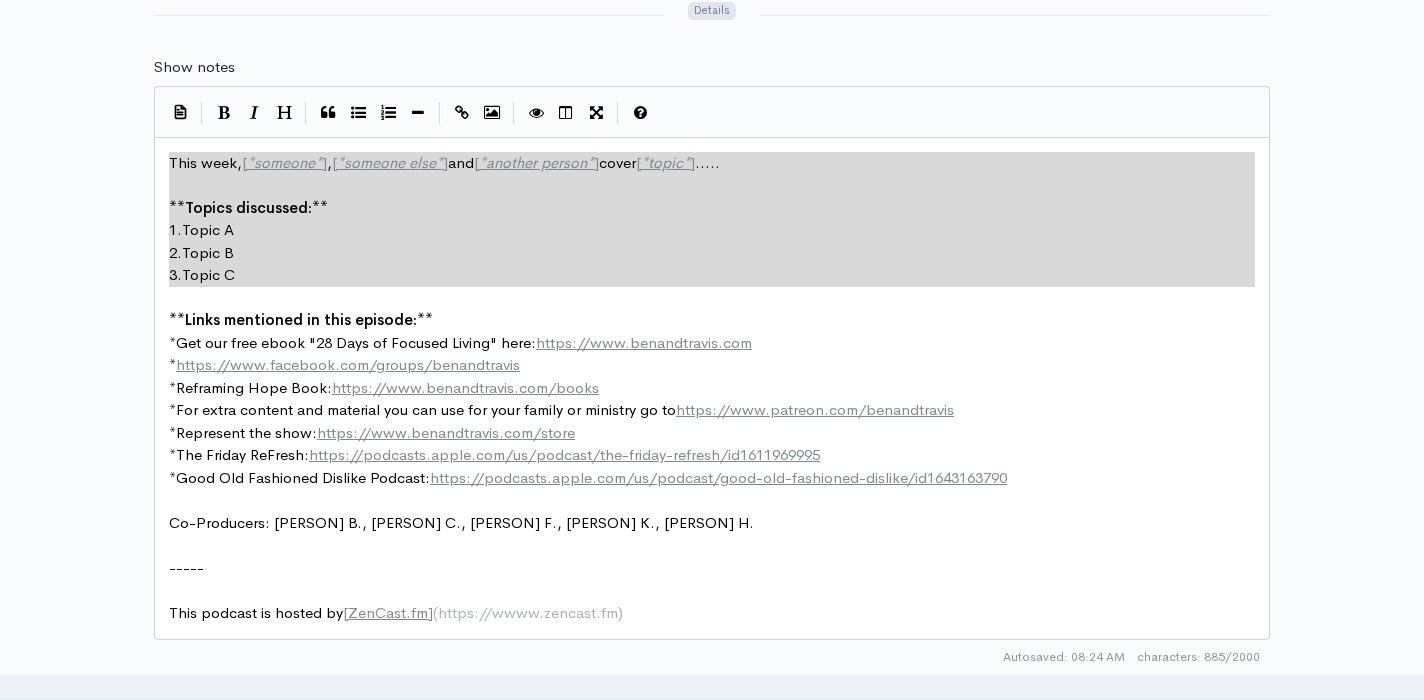 drag, startPoint x: 262, startPoint y: 287, endPoint x: 161, endPoint y: 154, distance: 167.00299 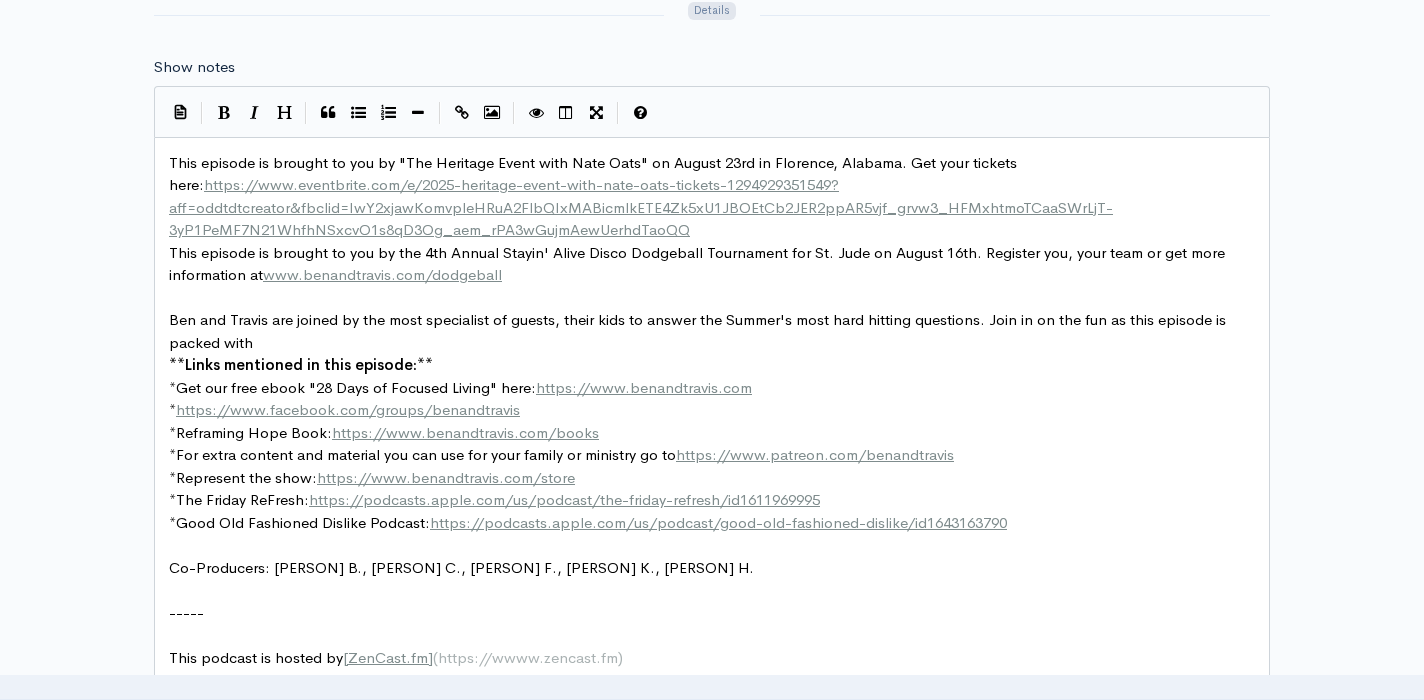 scroll, scrollTop: 7, scrollLeft: 326, axis: both 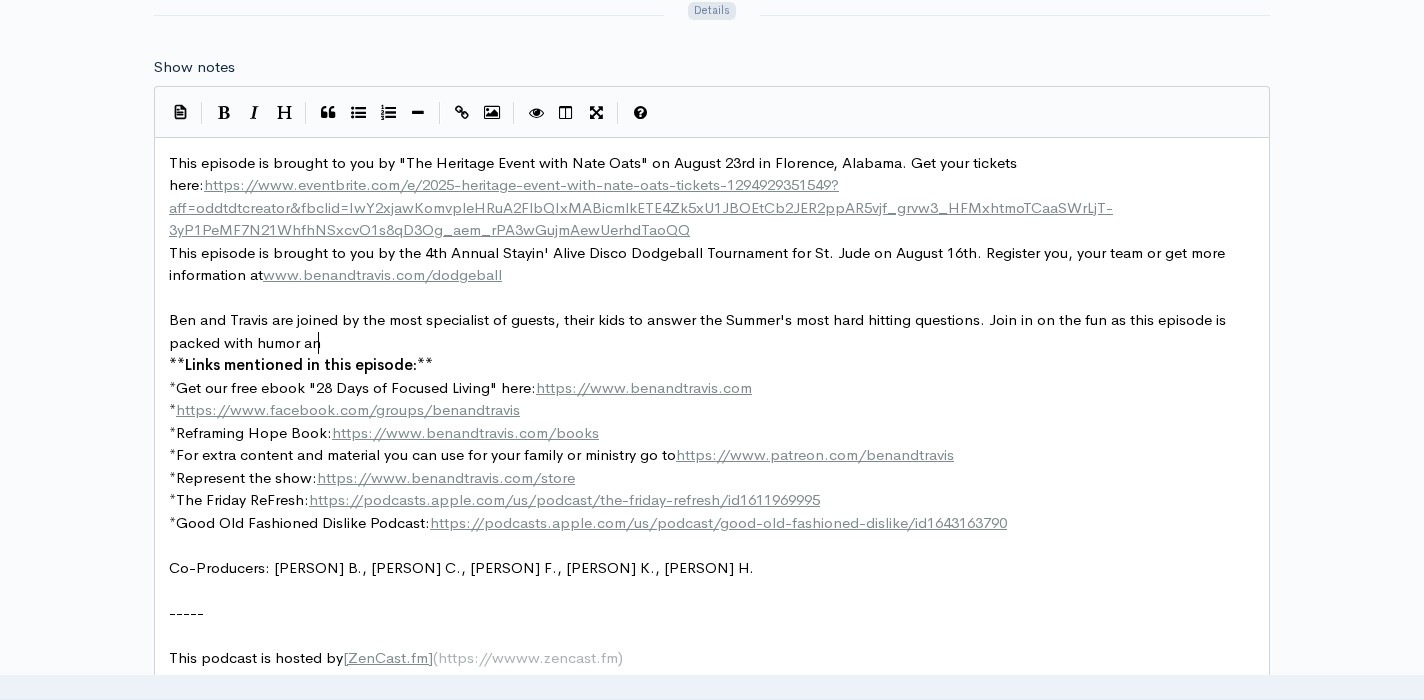 type on "oin in on the fun as this episode is packed with humor and" 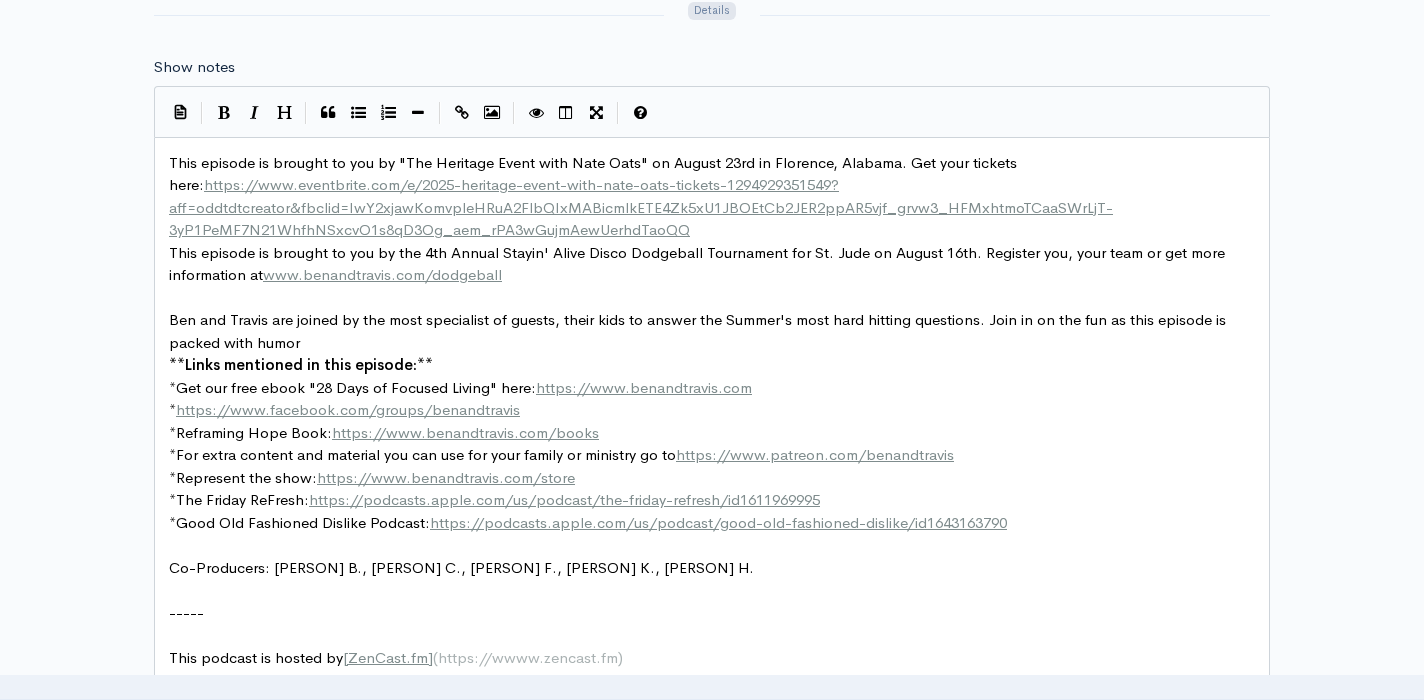 scroll, scrollTop: 7, scrollLeft: 5, axis: both 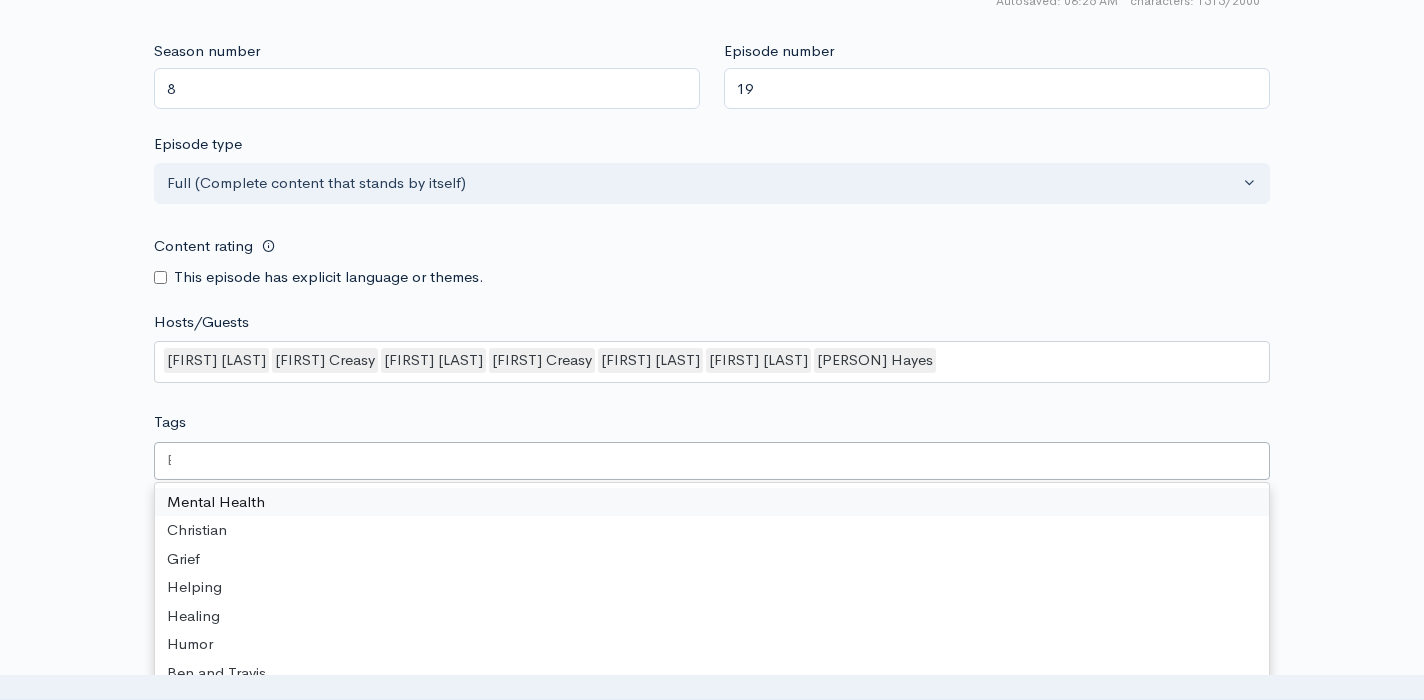 click at bounding box center (712, 461) 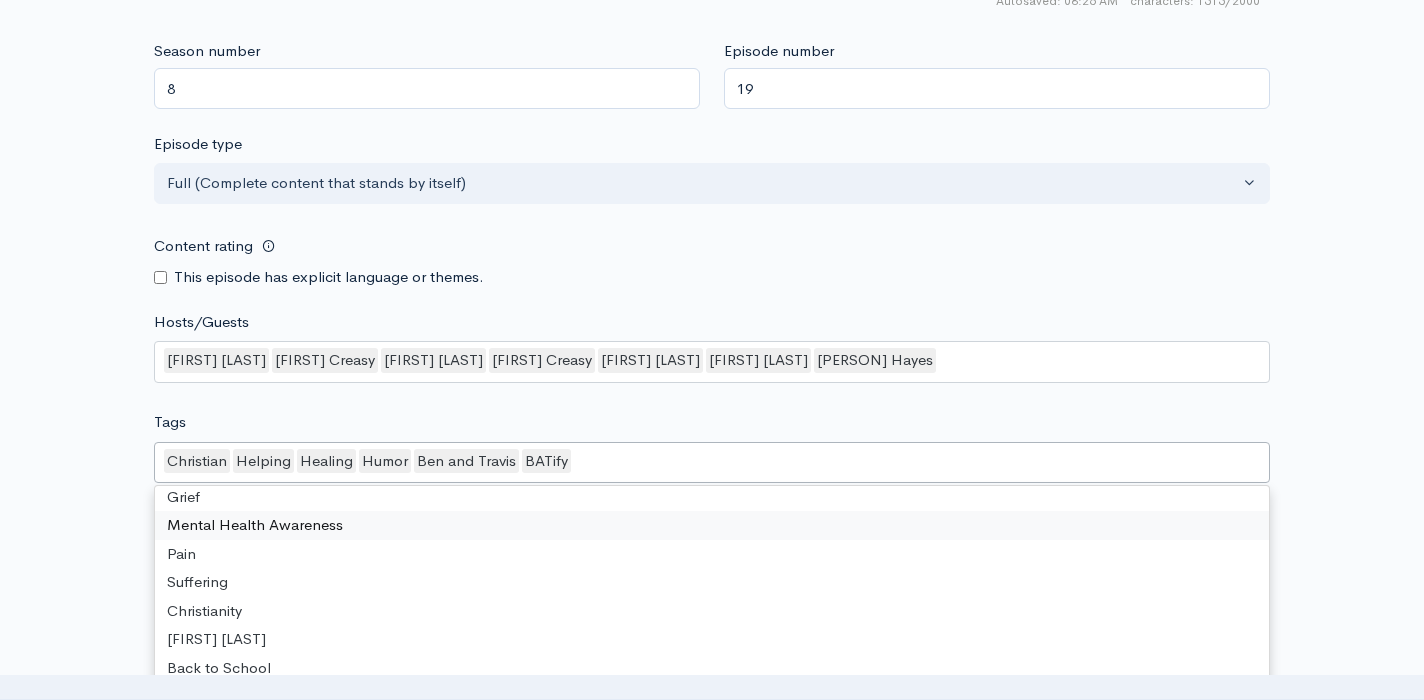 scroll, scrollTop: 45, scrollLeft: 0, axis: vertical 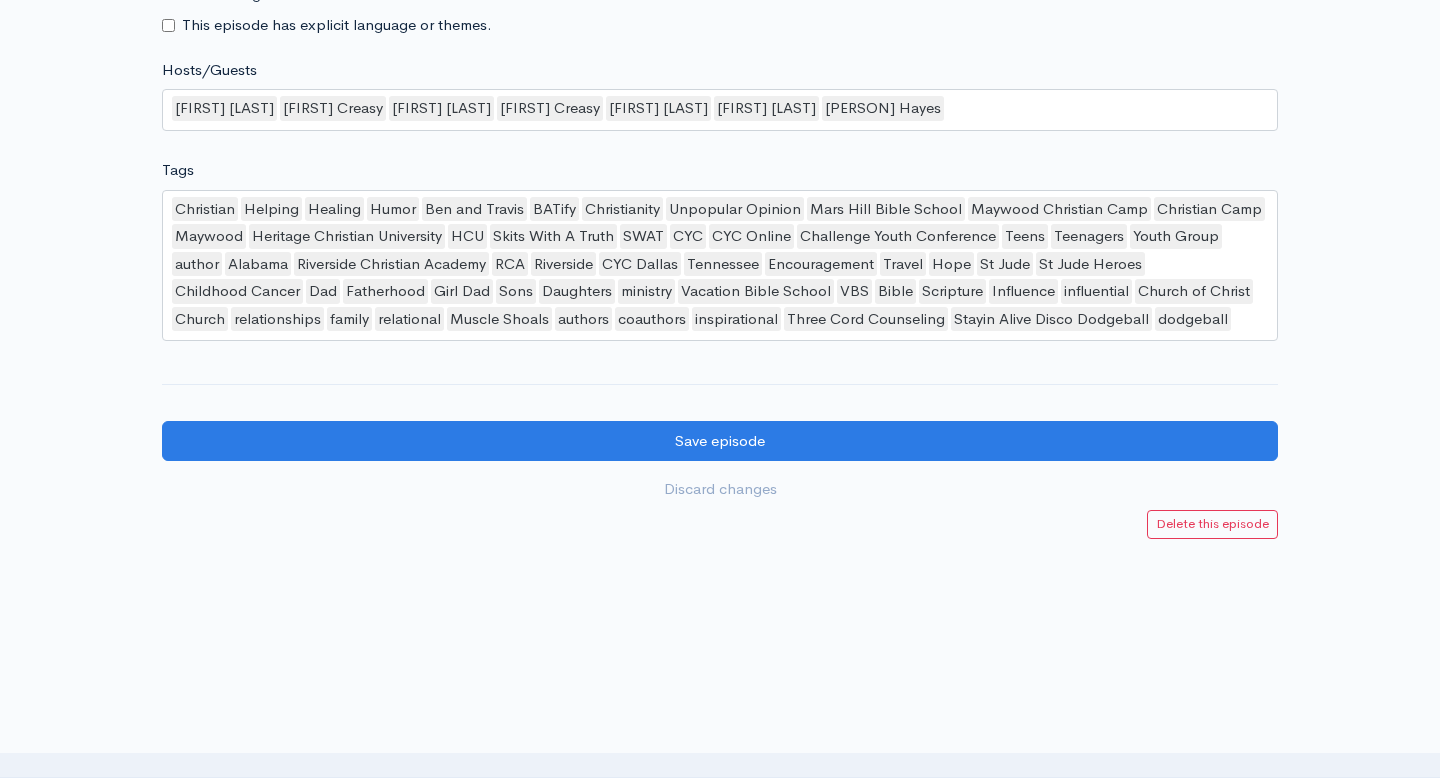click at bounding box center (720, 569) 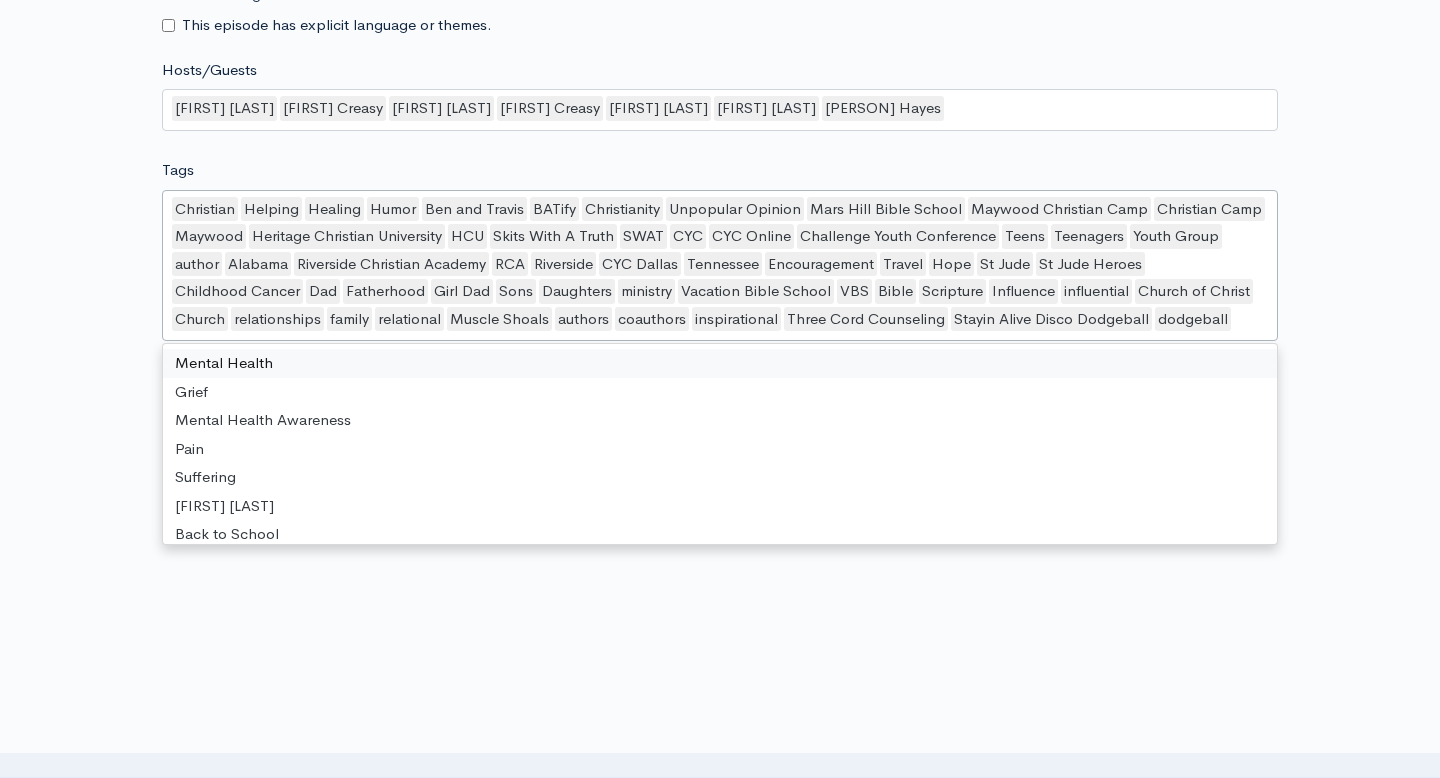 click on "[PERSON],Helping,Healing,Humor,[PERSON] and Travis,BATify,Christianity,Unpopular Opinion,[PERSON] Bible School,[PERSON] Christian Camp,Christian Camp,[PERSON],Heritage Christian University,HCU,Skits With A Truth,SWAT,CYC,CYC Online,Challenge Youth Conference,Teens,Teenagers,Youth Group,author,[STATE],Riverside Christian Academy,RCA,Riverside,CYC Dallas,Tennessee,Encouragement,Travel,Hope,[PERSON],St Jude Heroes,Childhood Cancer,Dad,Fatherhood,Girl Dad,Sons,Daughters,ministry,Vacation Bible School,VBS,Bible,Scripture,Influence,influential,Church of Christ,Church,relationships,family,relational,Muscle Shoals,authors" at bounding box center (720, 266) 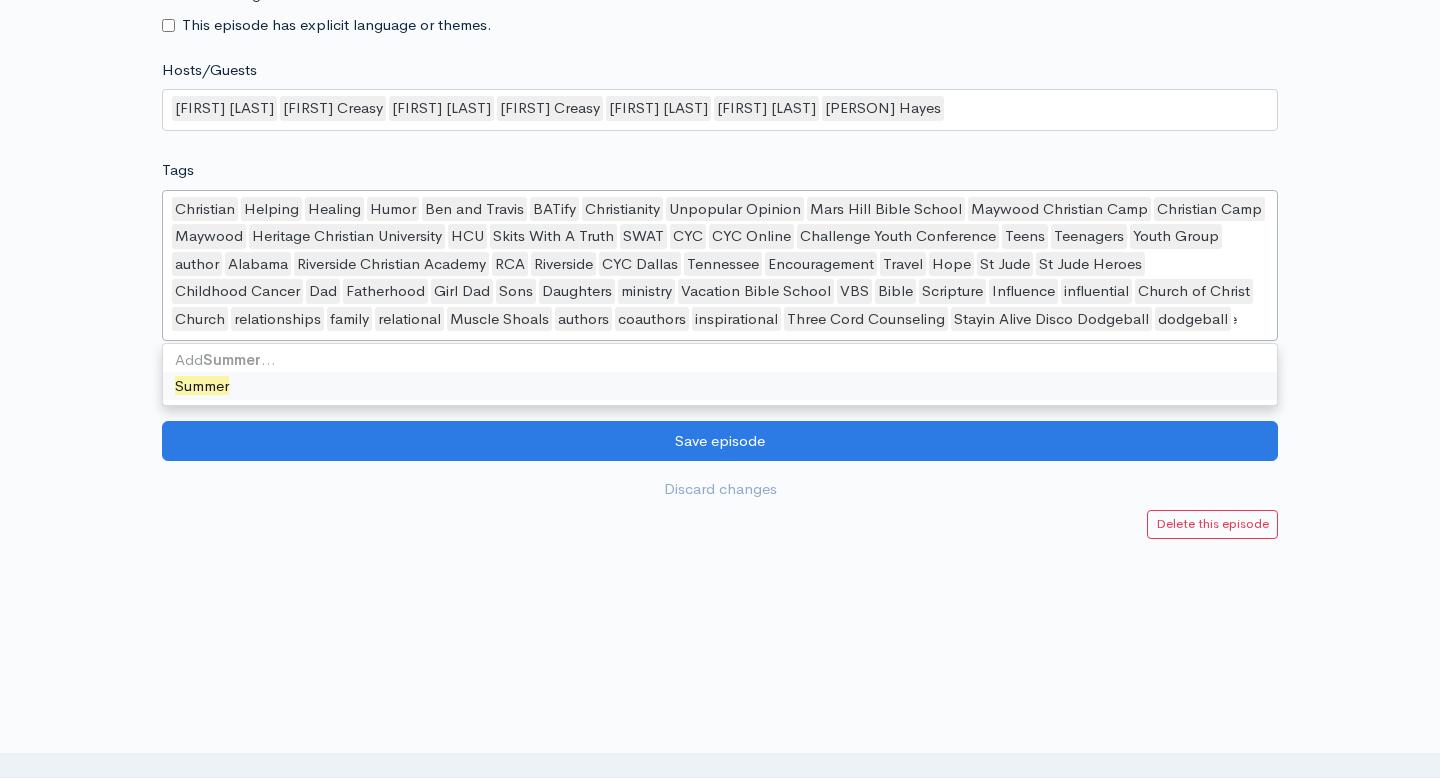scroll, scrollTop: 0, scrollLeft: 51, axis: horizontal 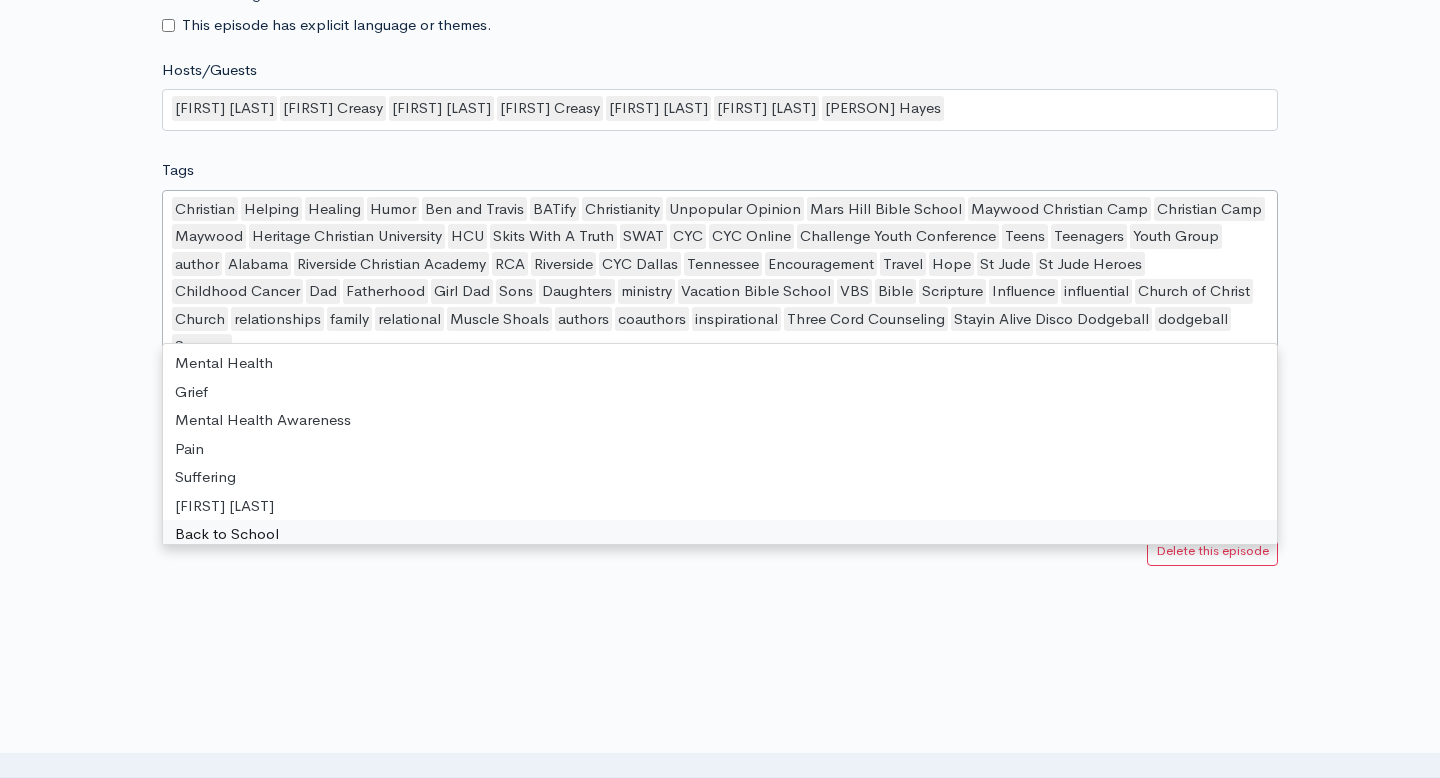 click at bounding box center (720, 726) 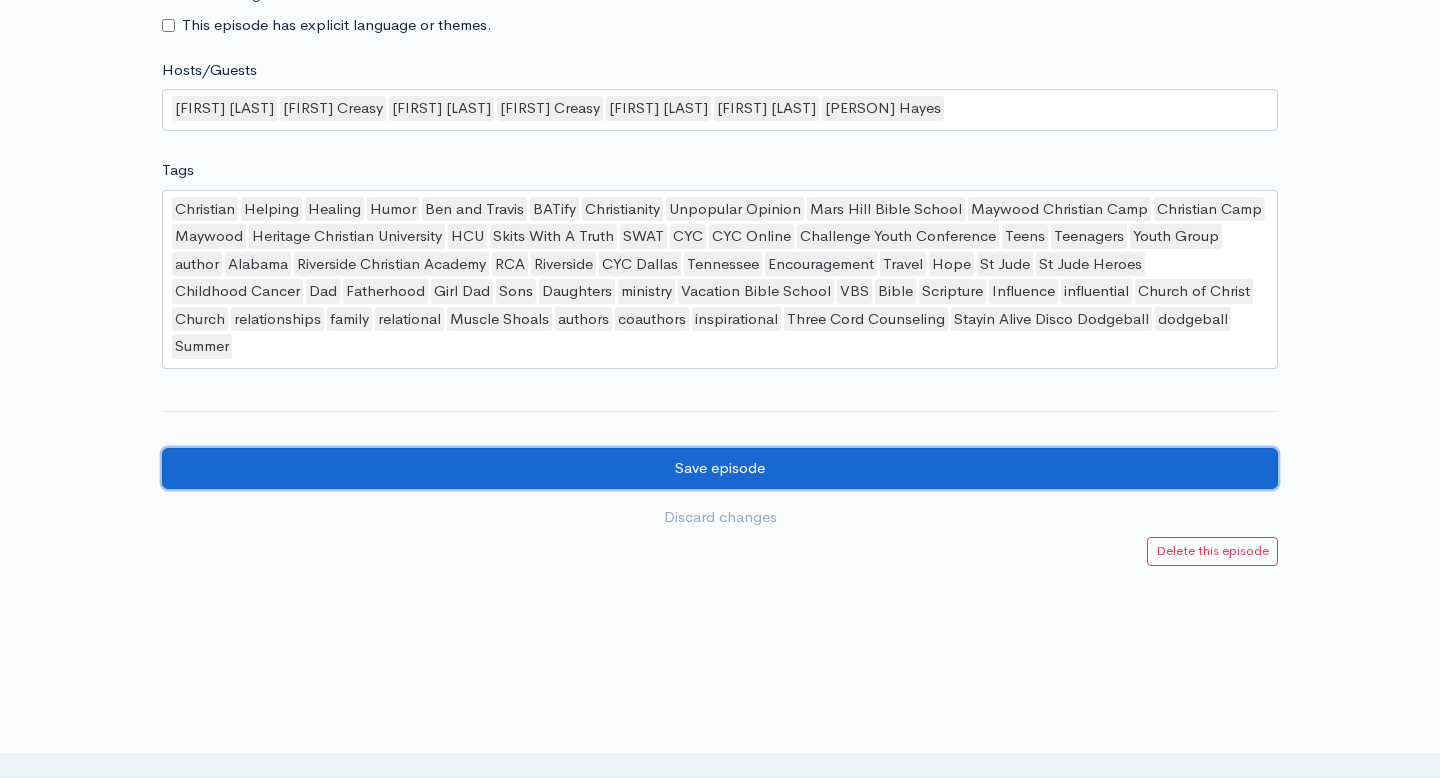 click on "Save episode" at bounding box center (720, 468) 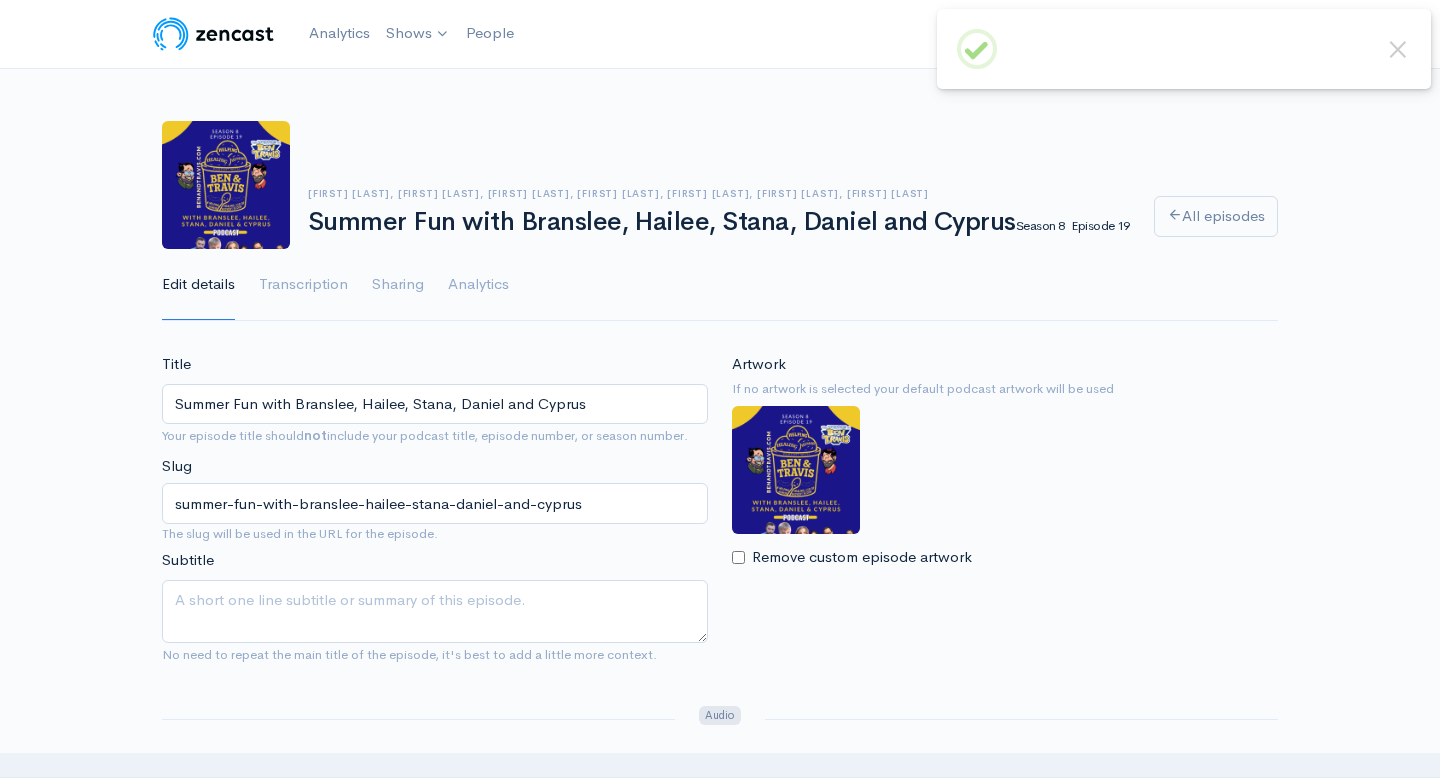 scroll, scrollTop: 0, scrollLeft: 0, axis: both 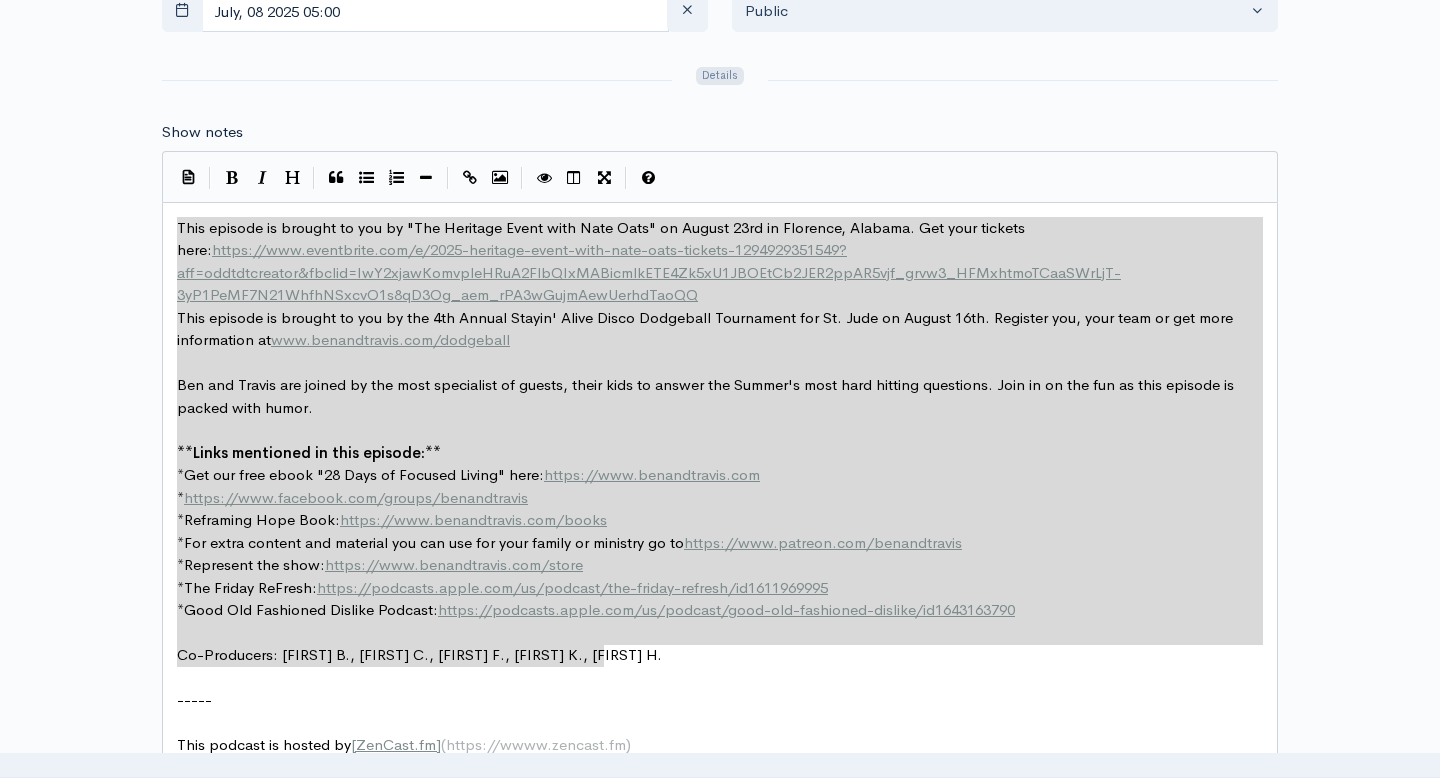 drag, startPoint x: 612, startPoint y: 660, endPoint x: 178, endPoint y: 232, distance: 609.54083 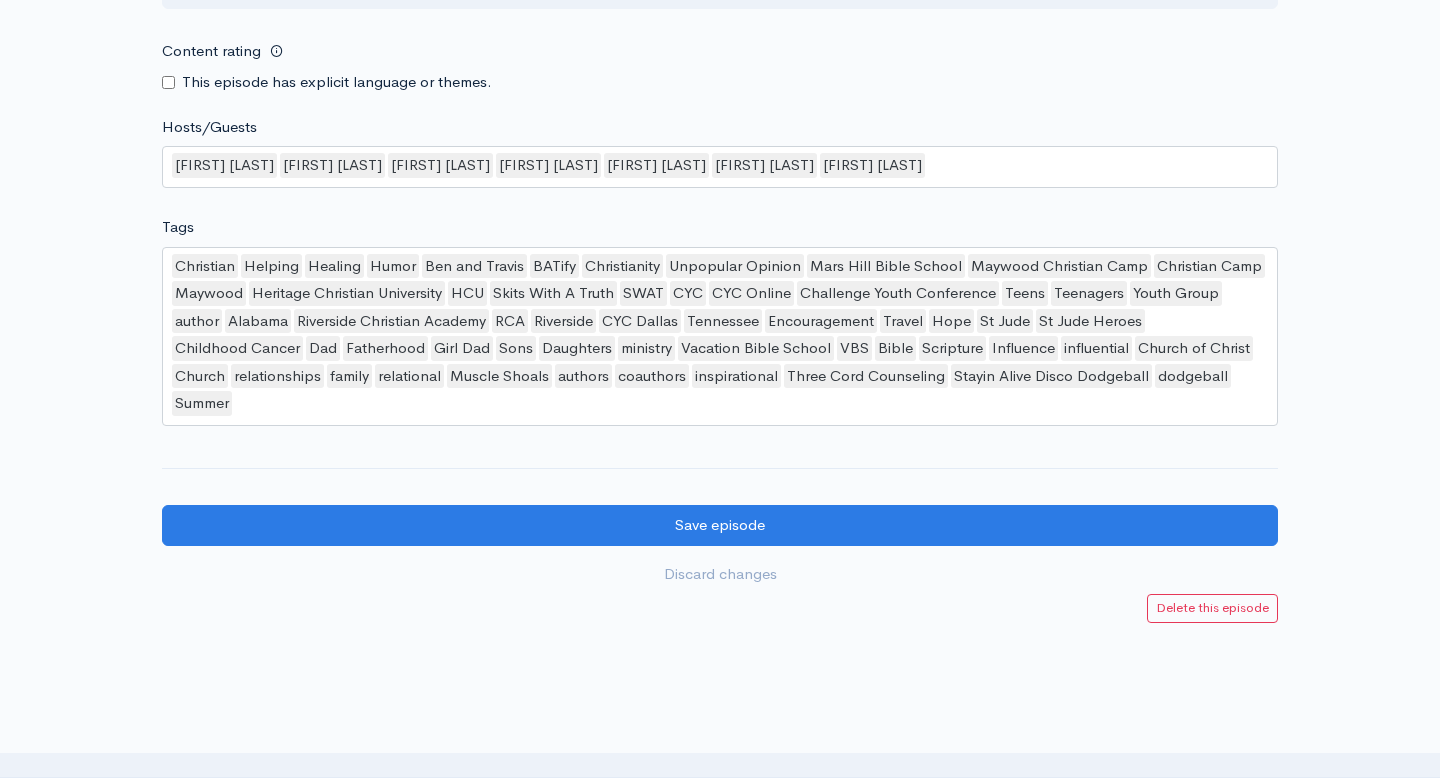 scroll, scrollTop: 2108, scrollLeft: 0, axis: vertical 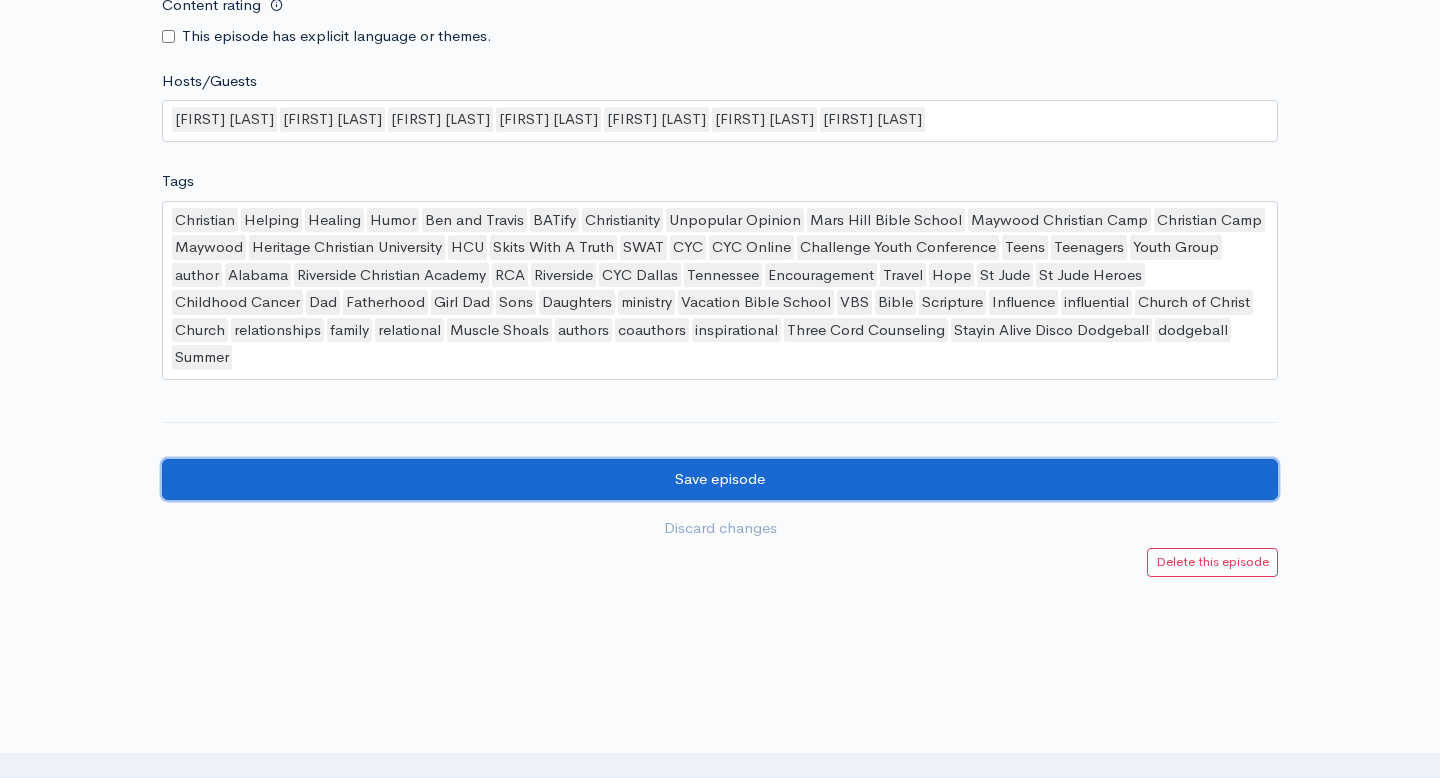 click on "Save episode" at bounding box center [720, 479] 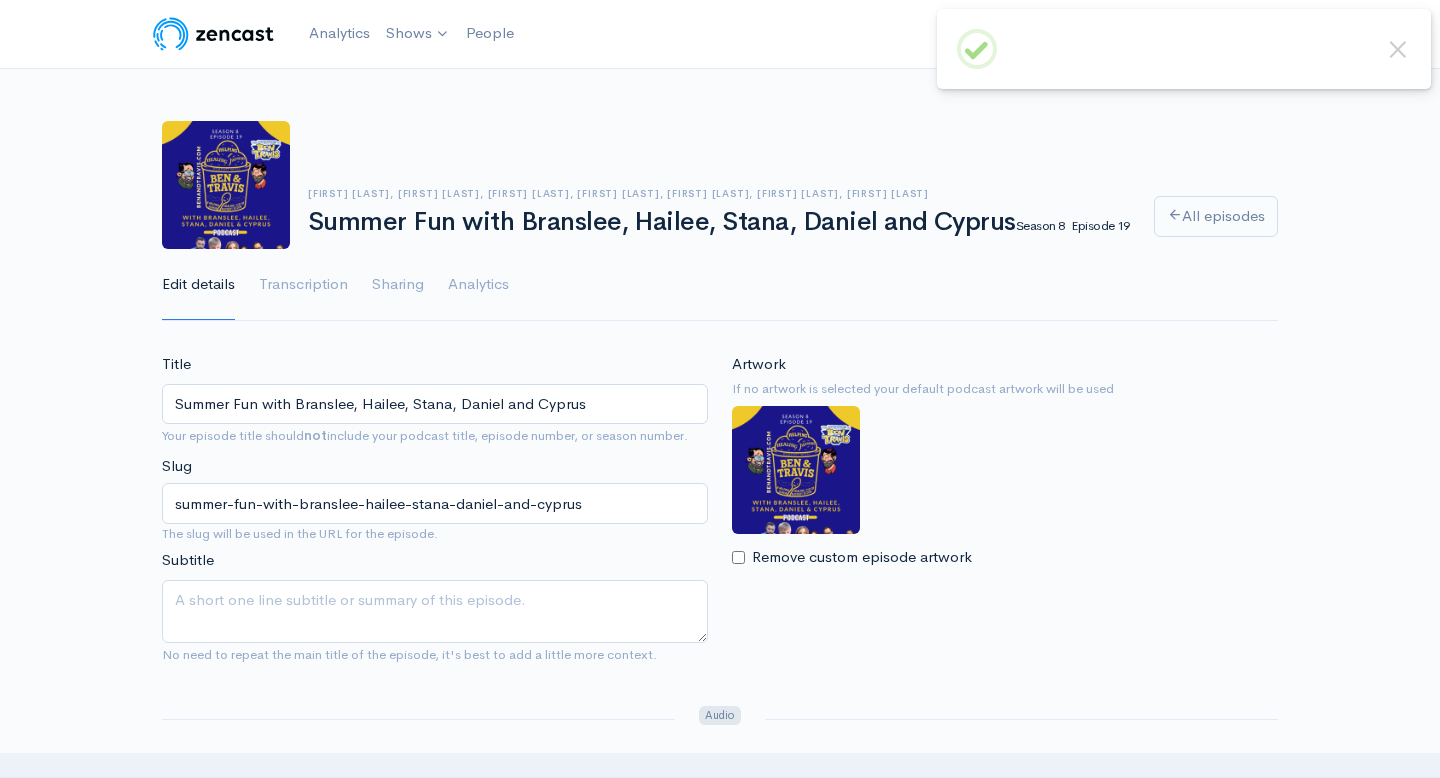 scroll, scrollTop: 0, scrollLeft: 0, axis: both 